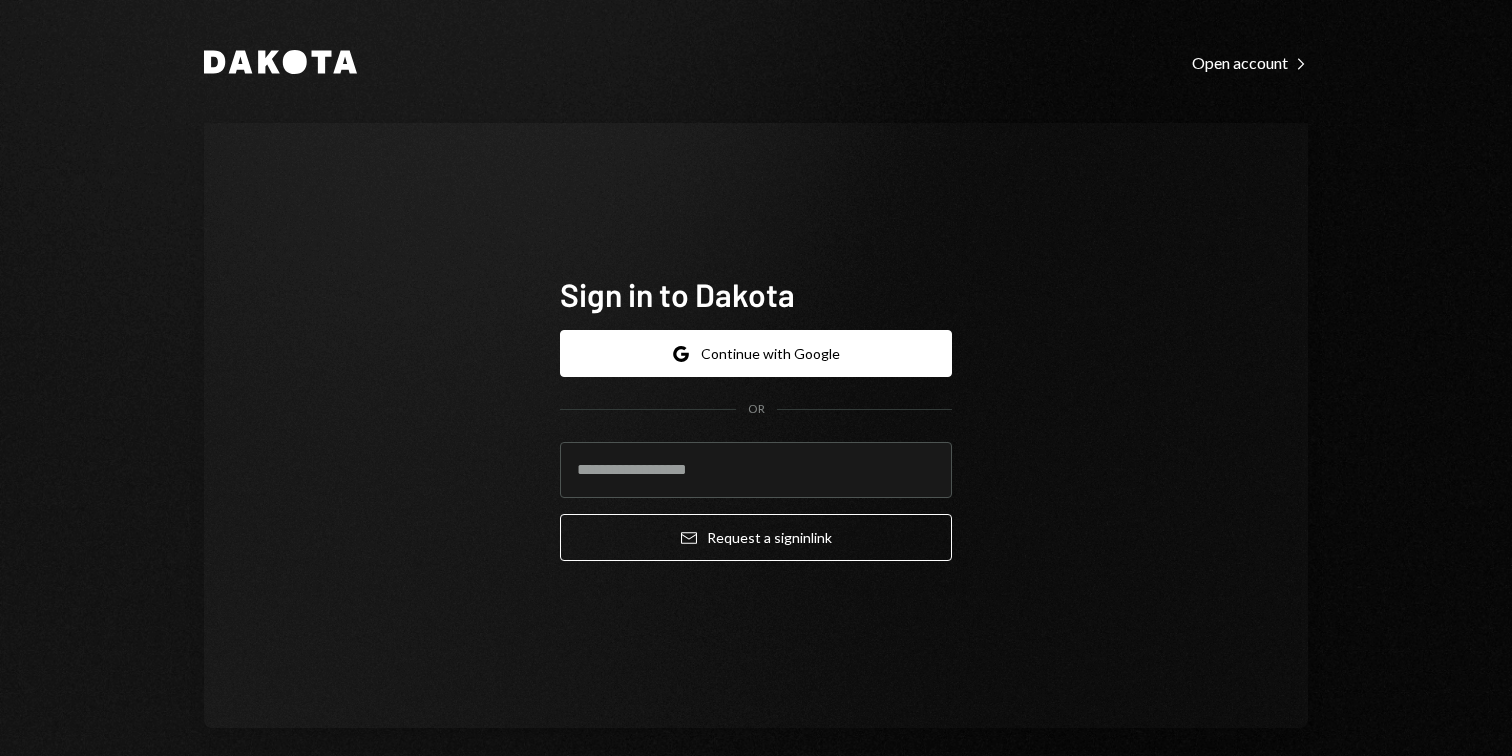 scroll, scrollTop: 0, scrollLeft: 0, axis: both 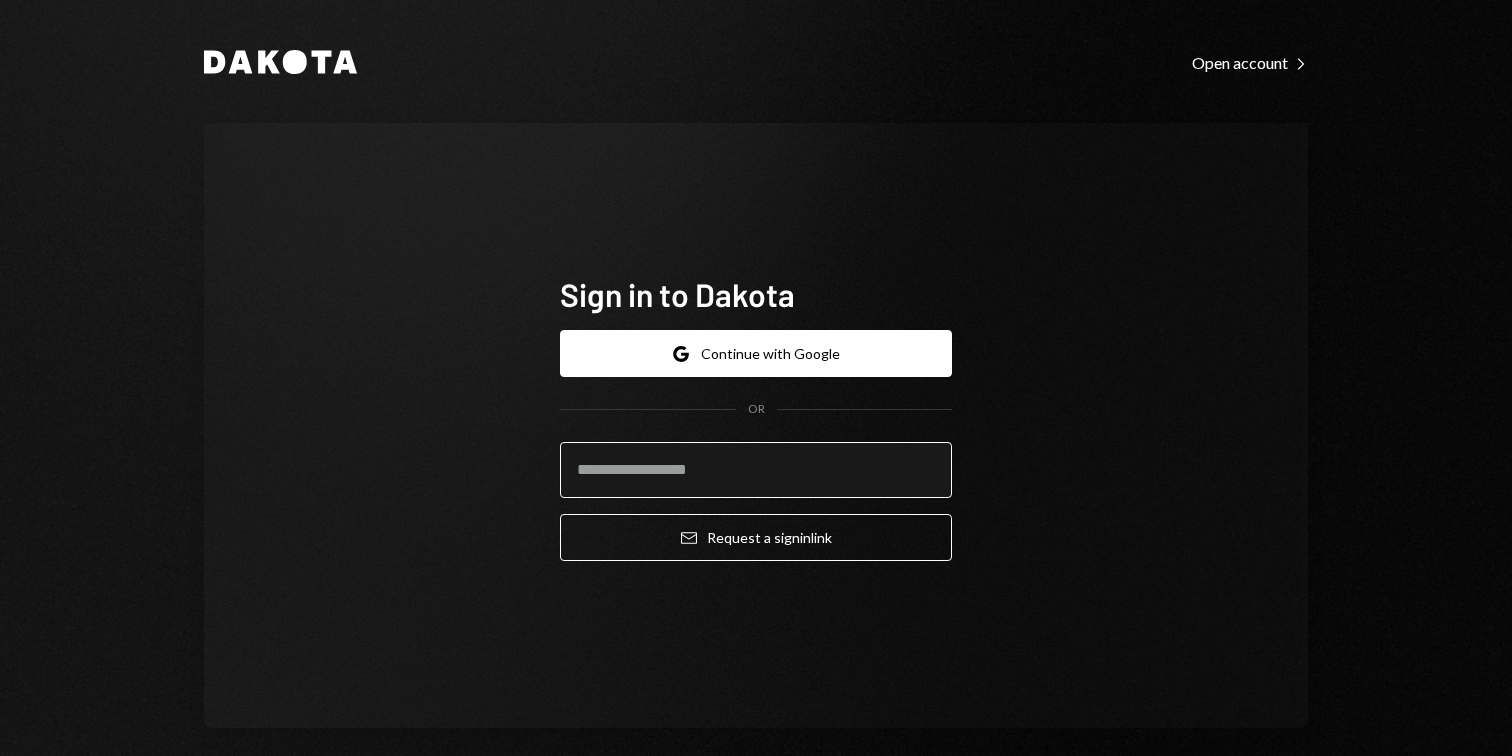 click at bounding box center (756, 470) 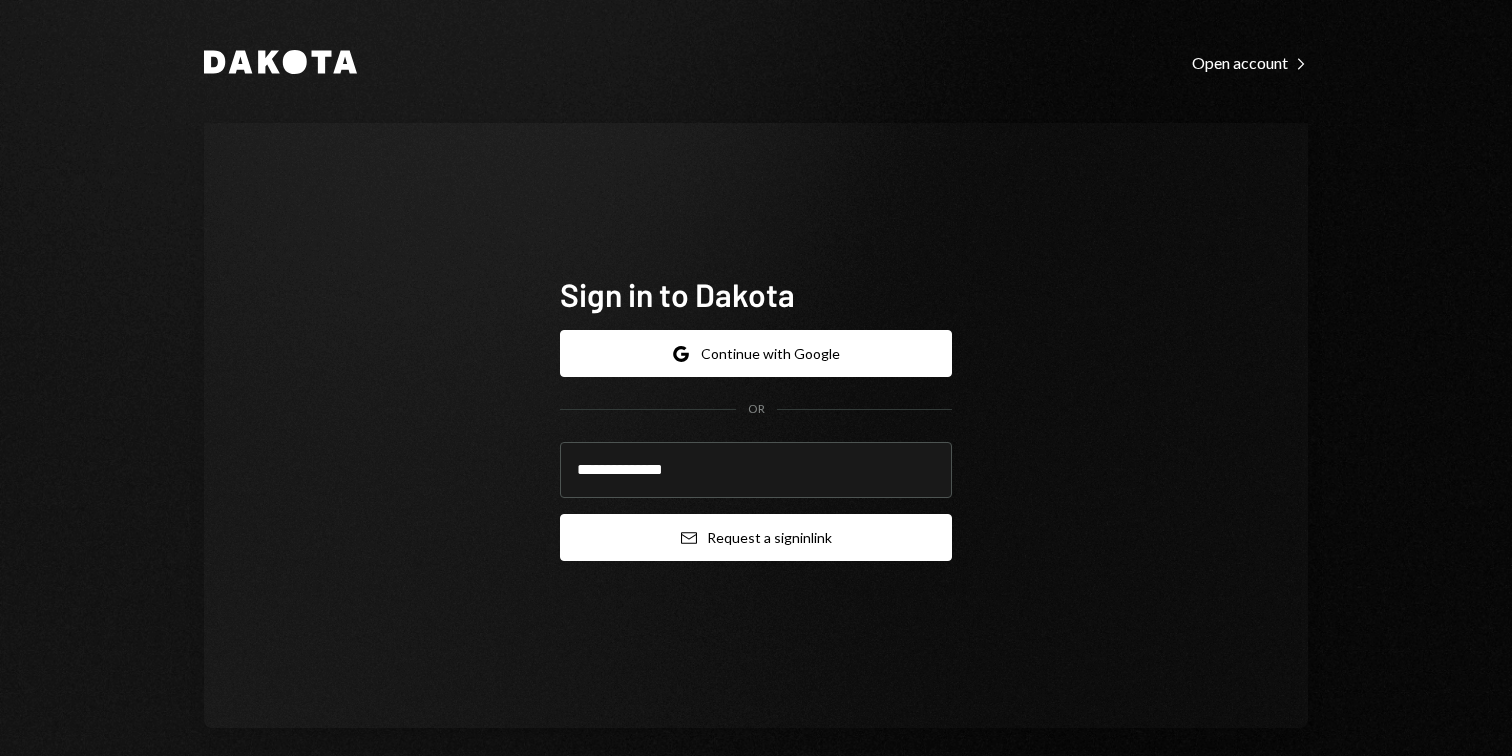 click on "Email" at bounding box center [689, 538] 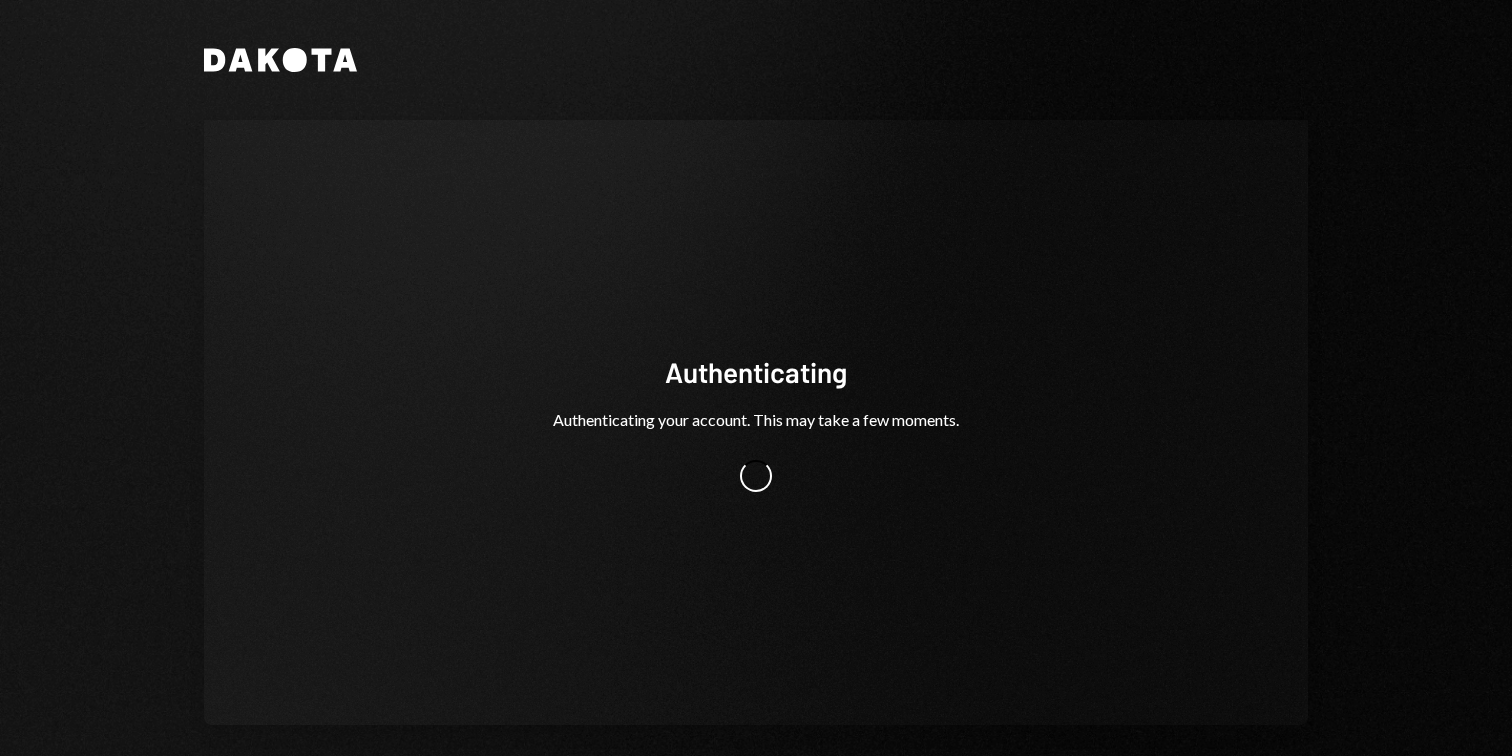 scroll, scrollTop: 0, scrollLeft: 0, axis: both 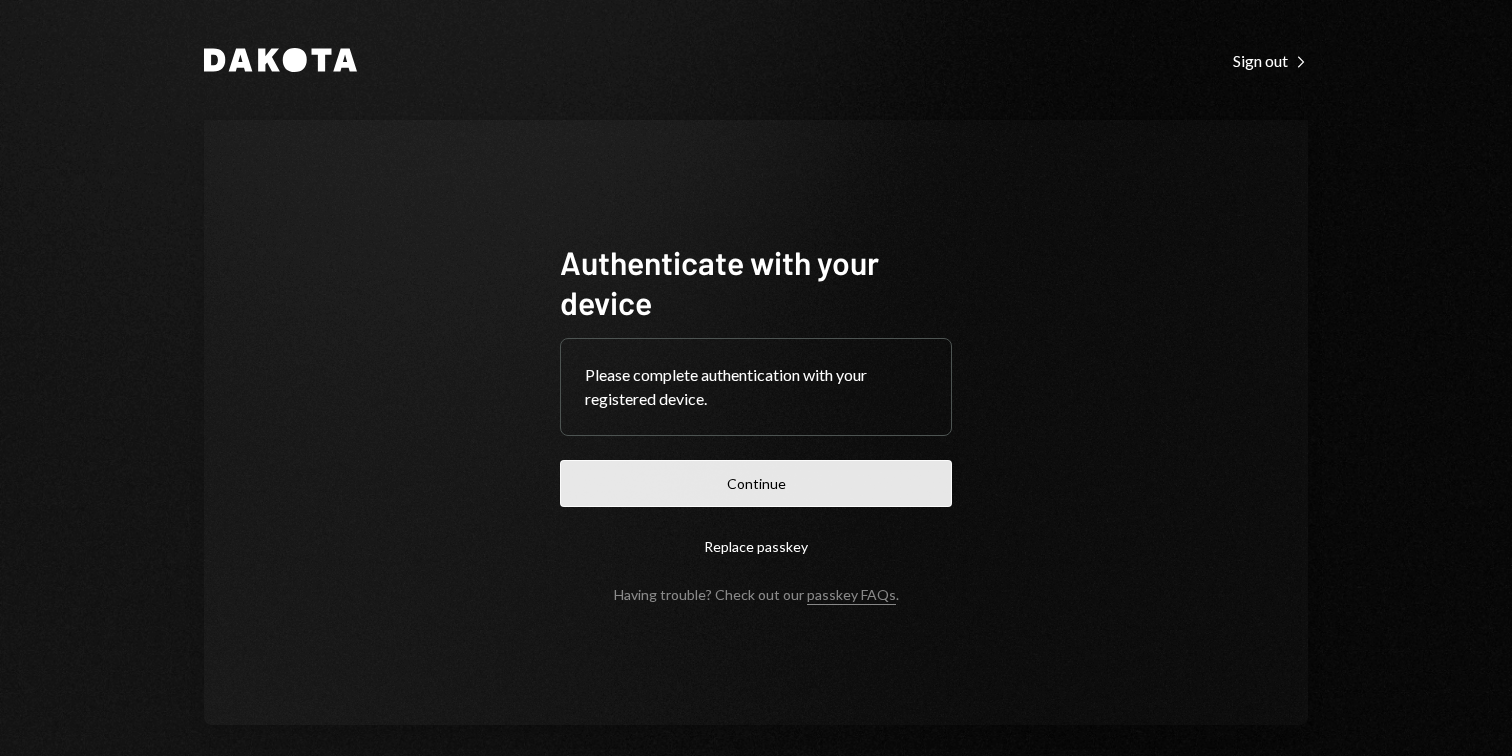 click on "Continue" at bounding box center (756, 483) 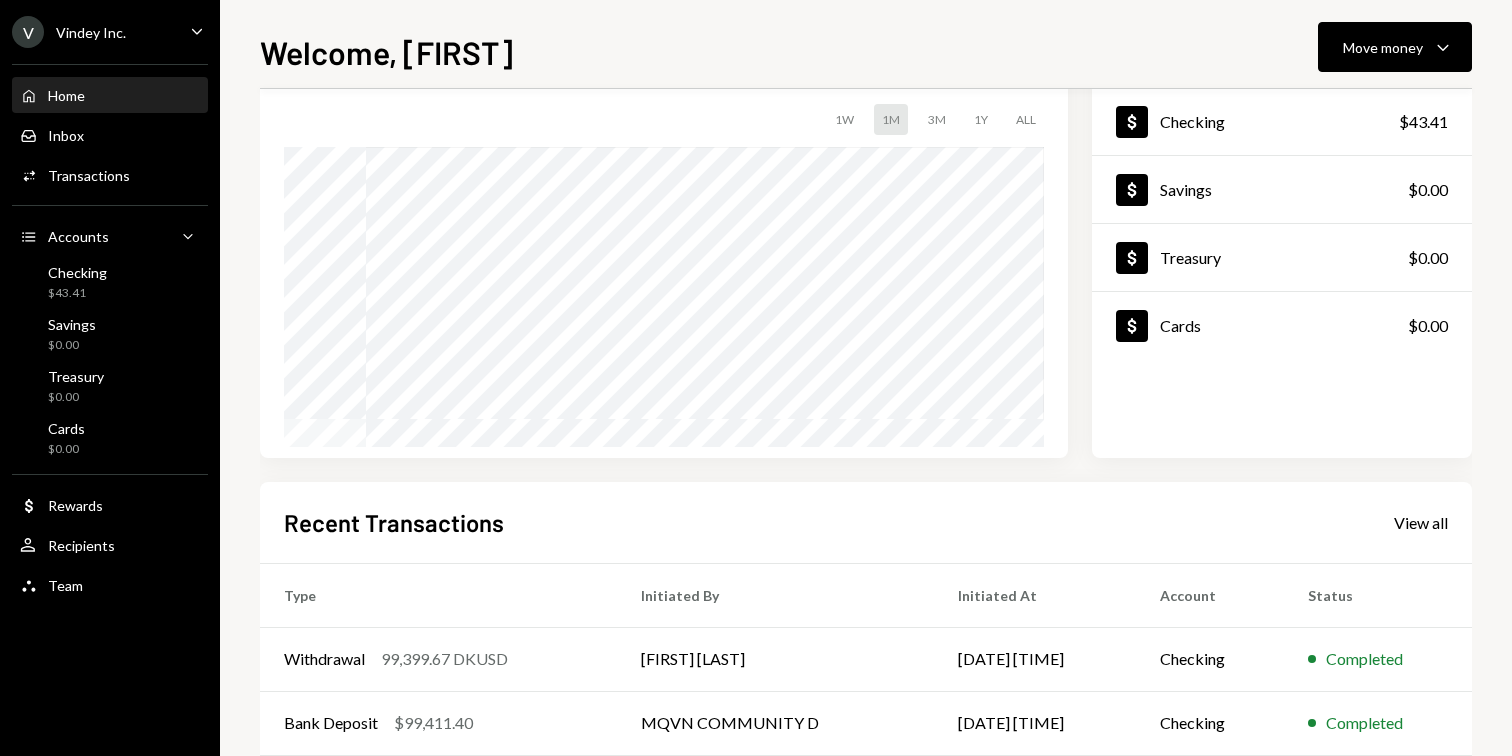scroll, scrollTop: 275, scrollLeft: 0, axis: vertical 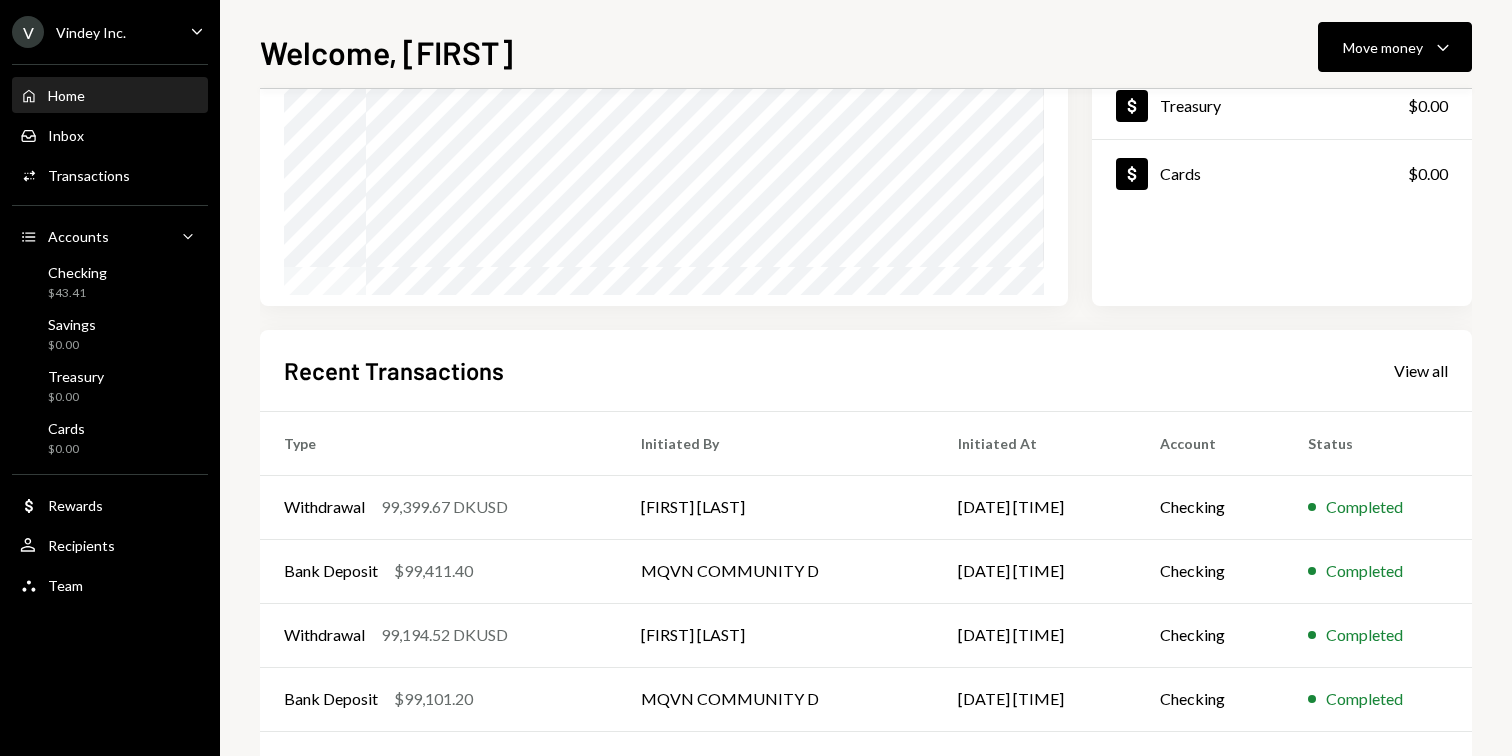 click on "Recent Transactions View all" at bounding box center [866, 370] 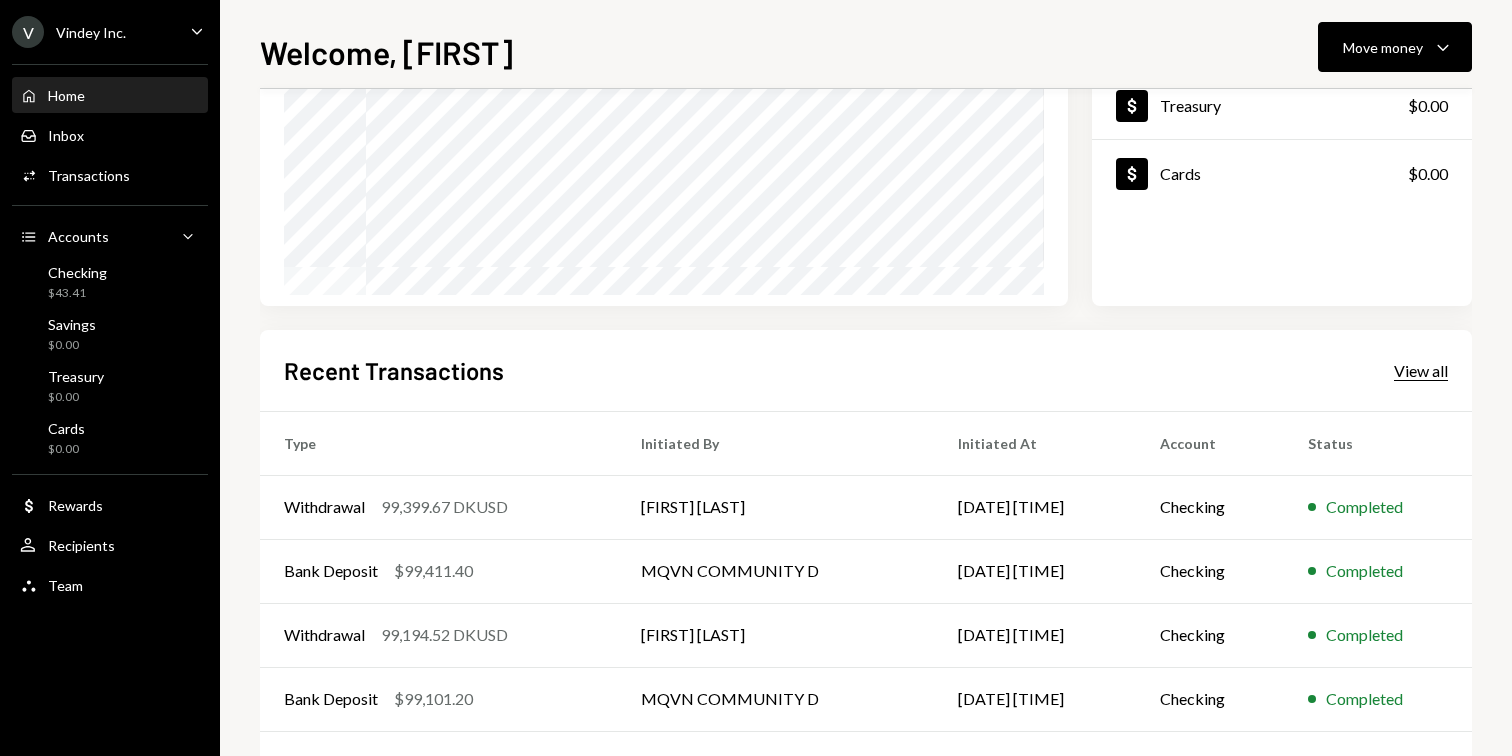 click on "View all" at bounding box center (1421, 371) 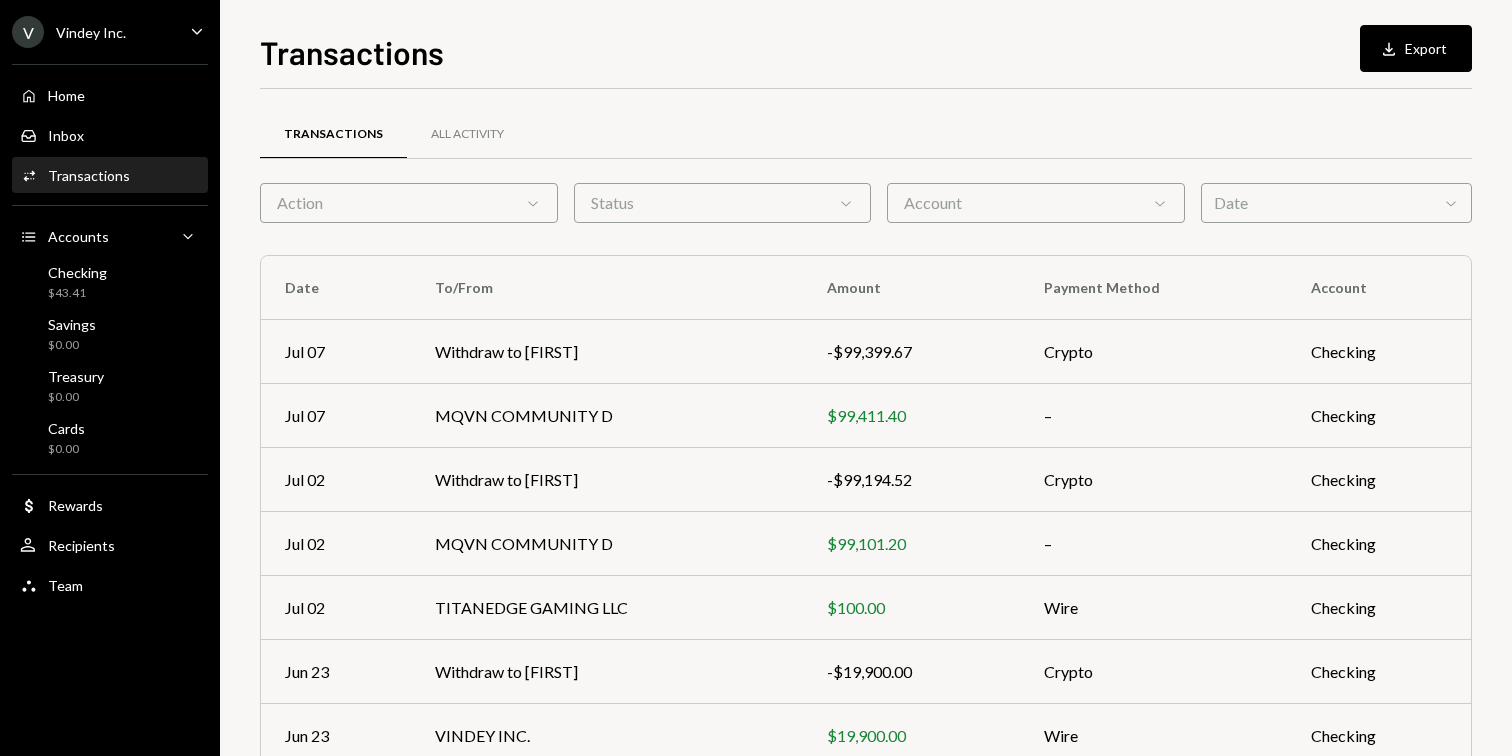 click on "Action Chevron Down" at bounding box center (409, 203) 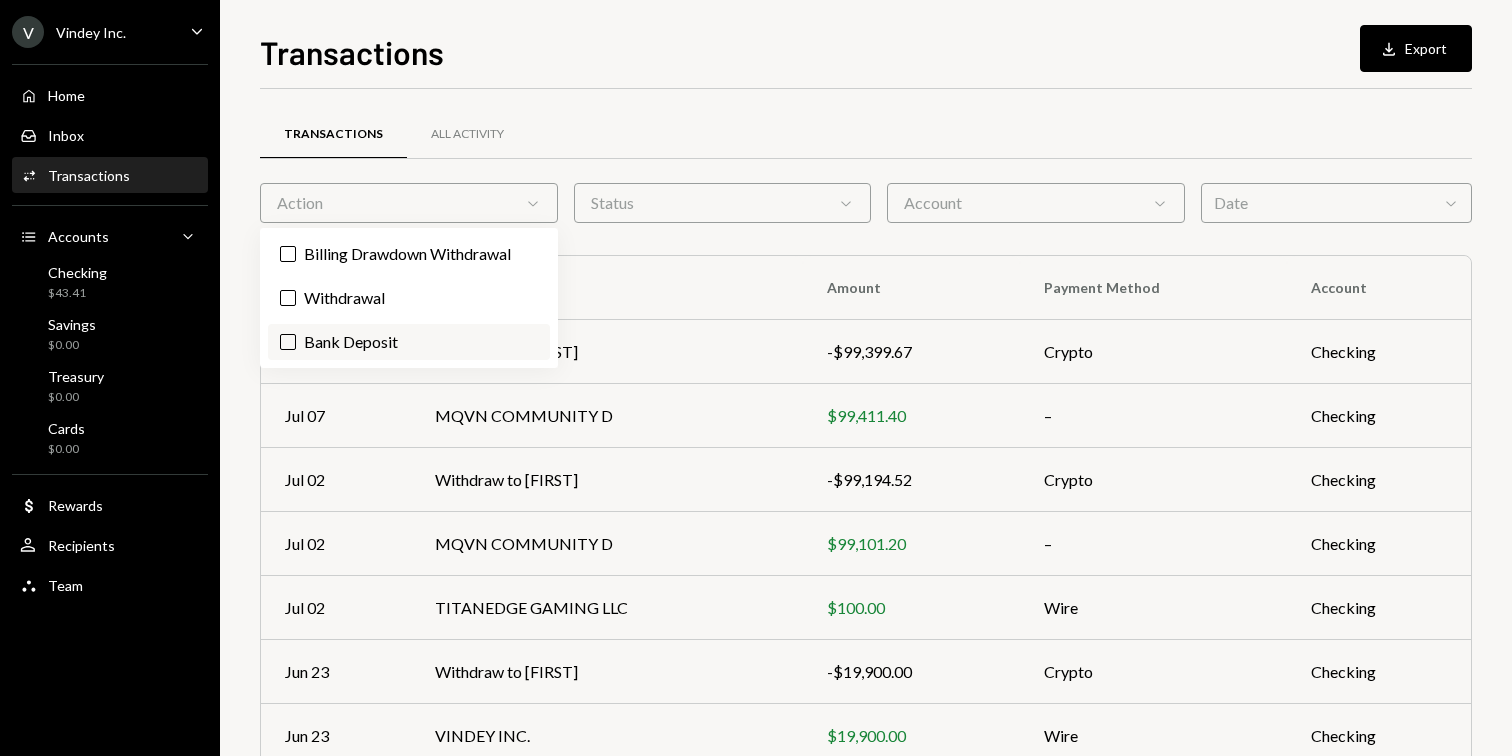click on "Bank Deposit" at bounding box center (409, 342) 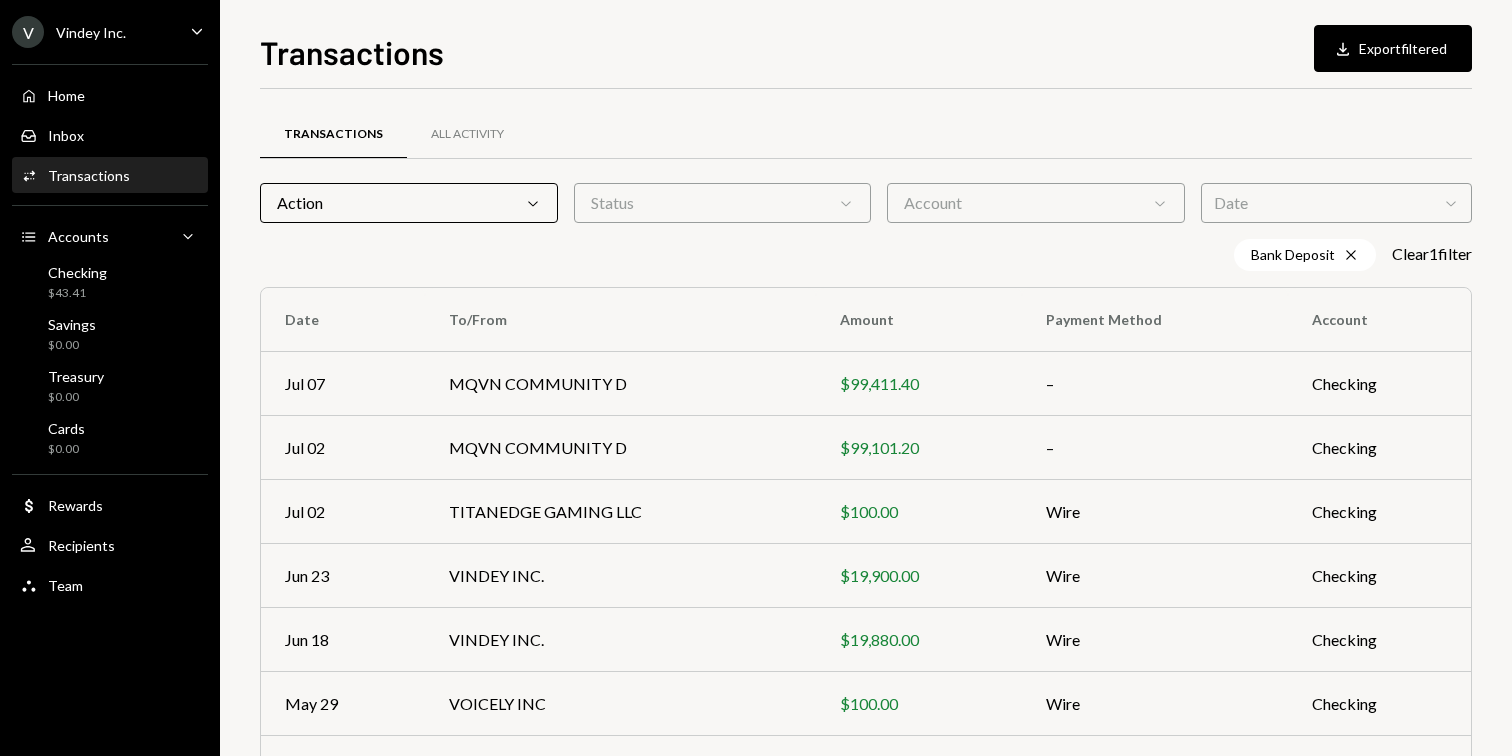 click on "Transactions All Activity" at bounding box center [866, 134] 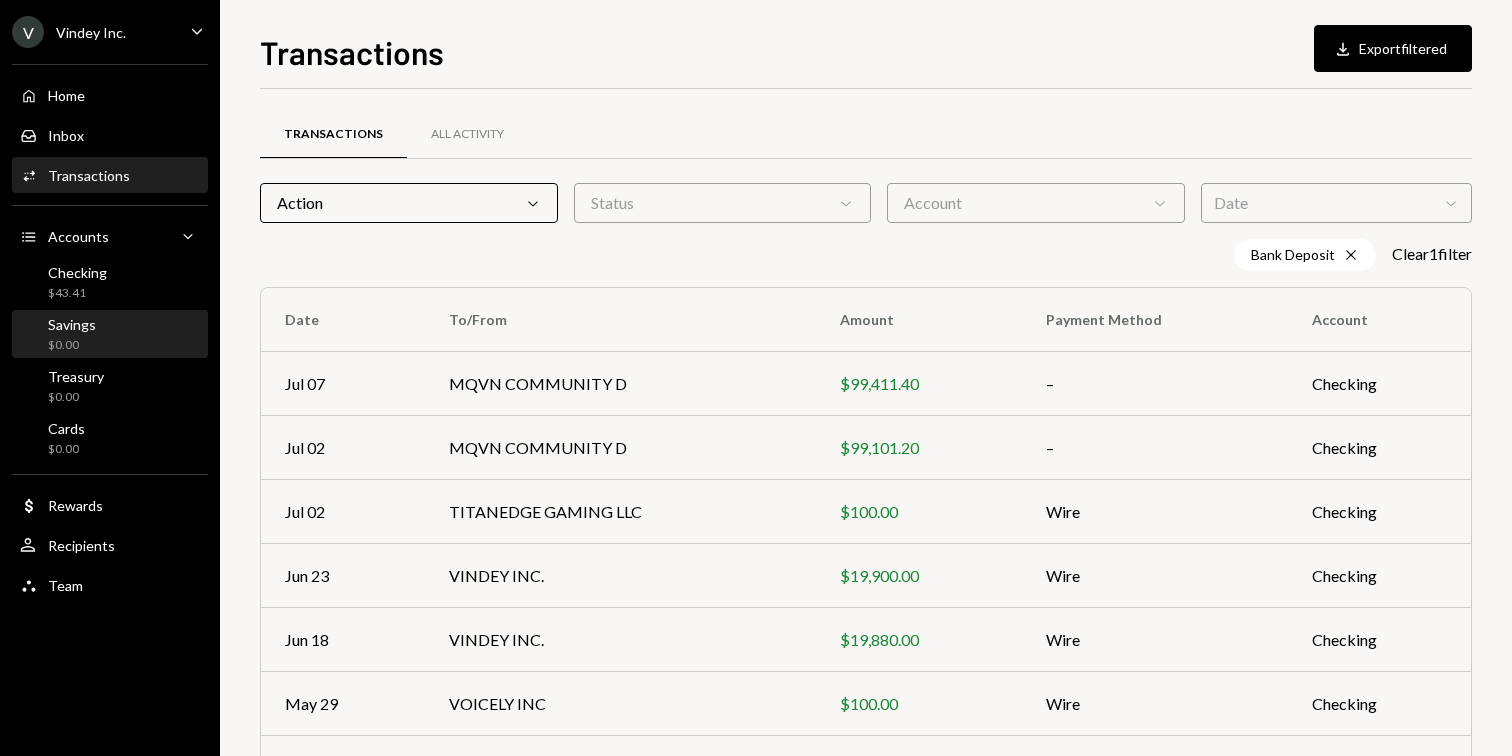click on "Savings $0.00" at bounding box center (110, 335) 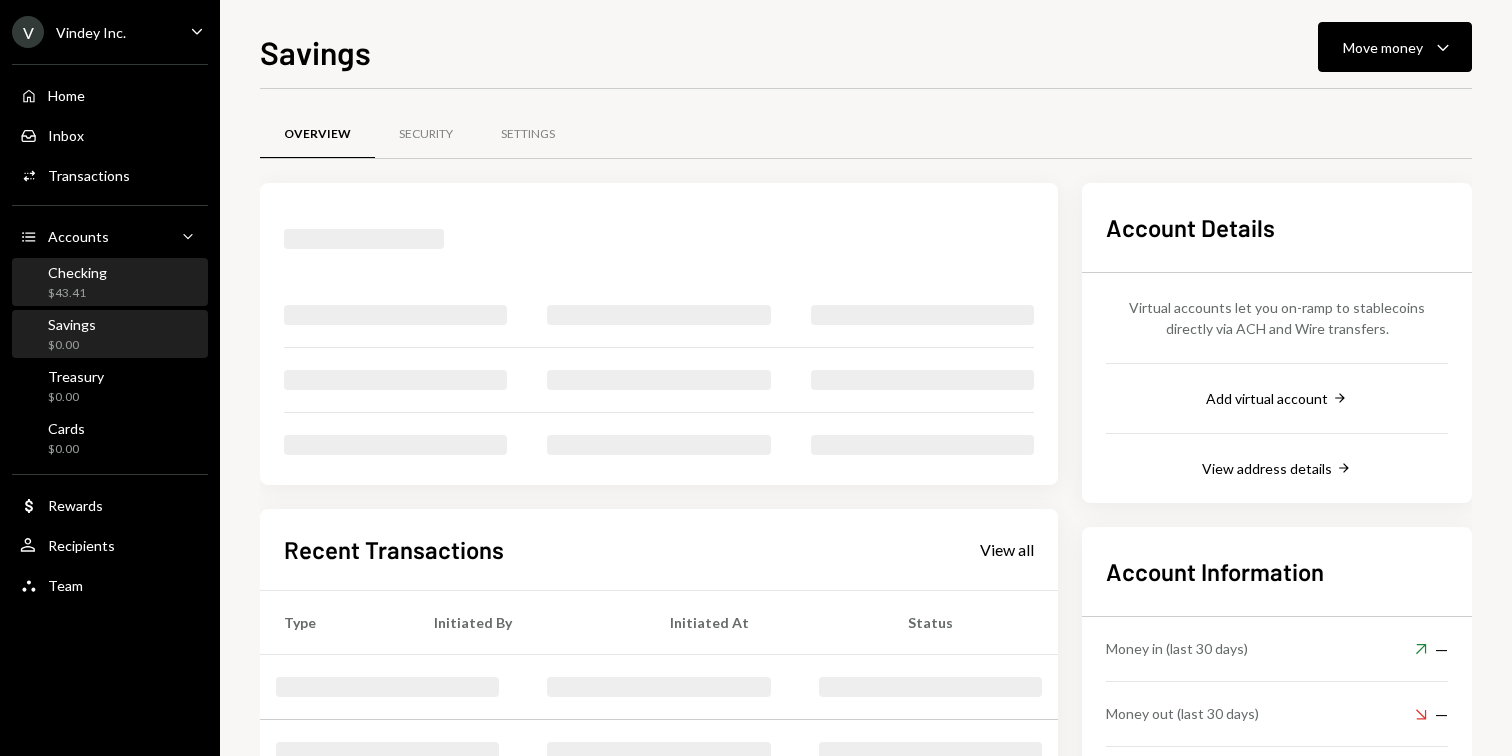 click on "Checking $43.41" at bounding box center (110, 283) 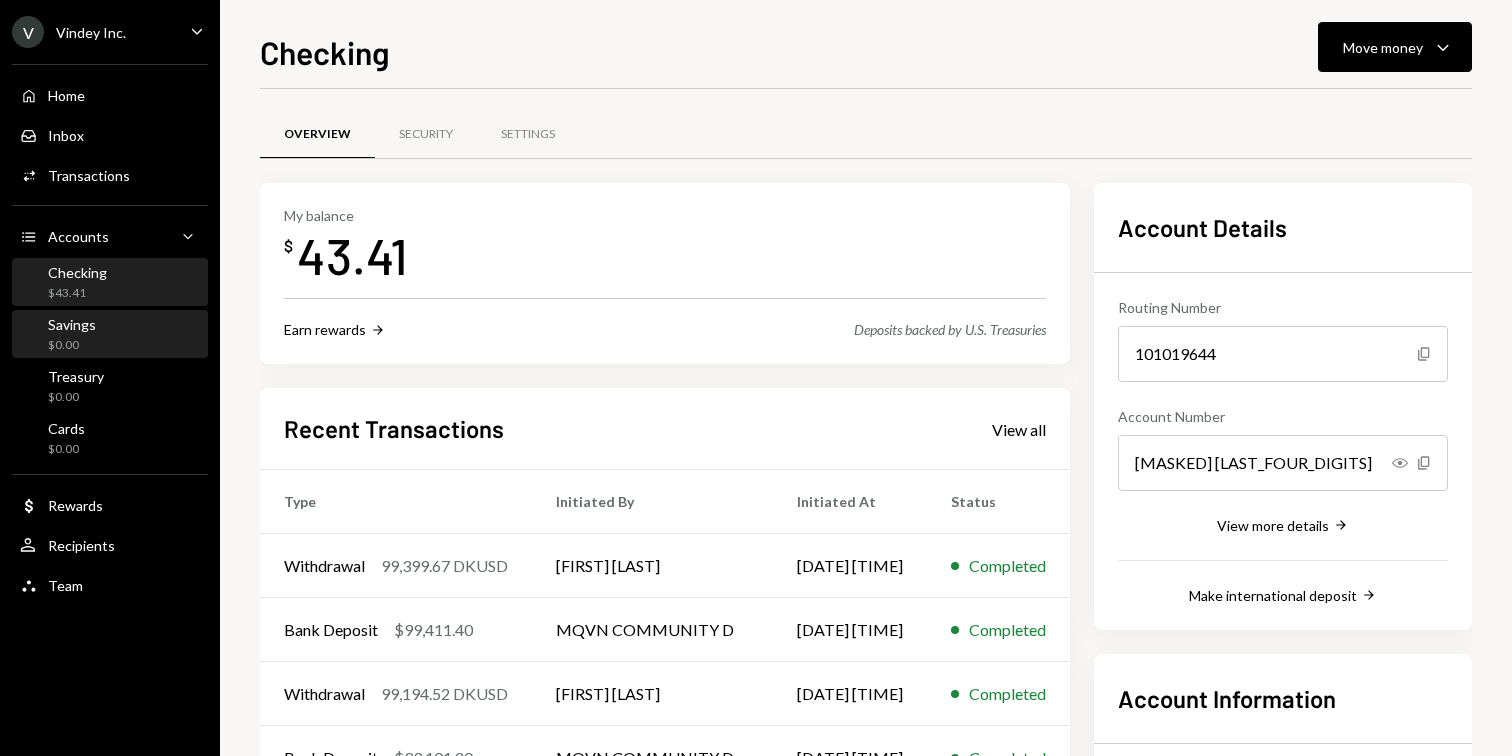 click on "Savings $0.00" at bounding box center (110, 335) 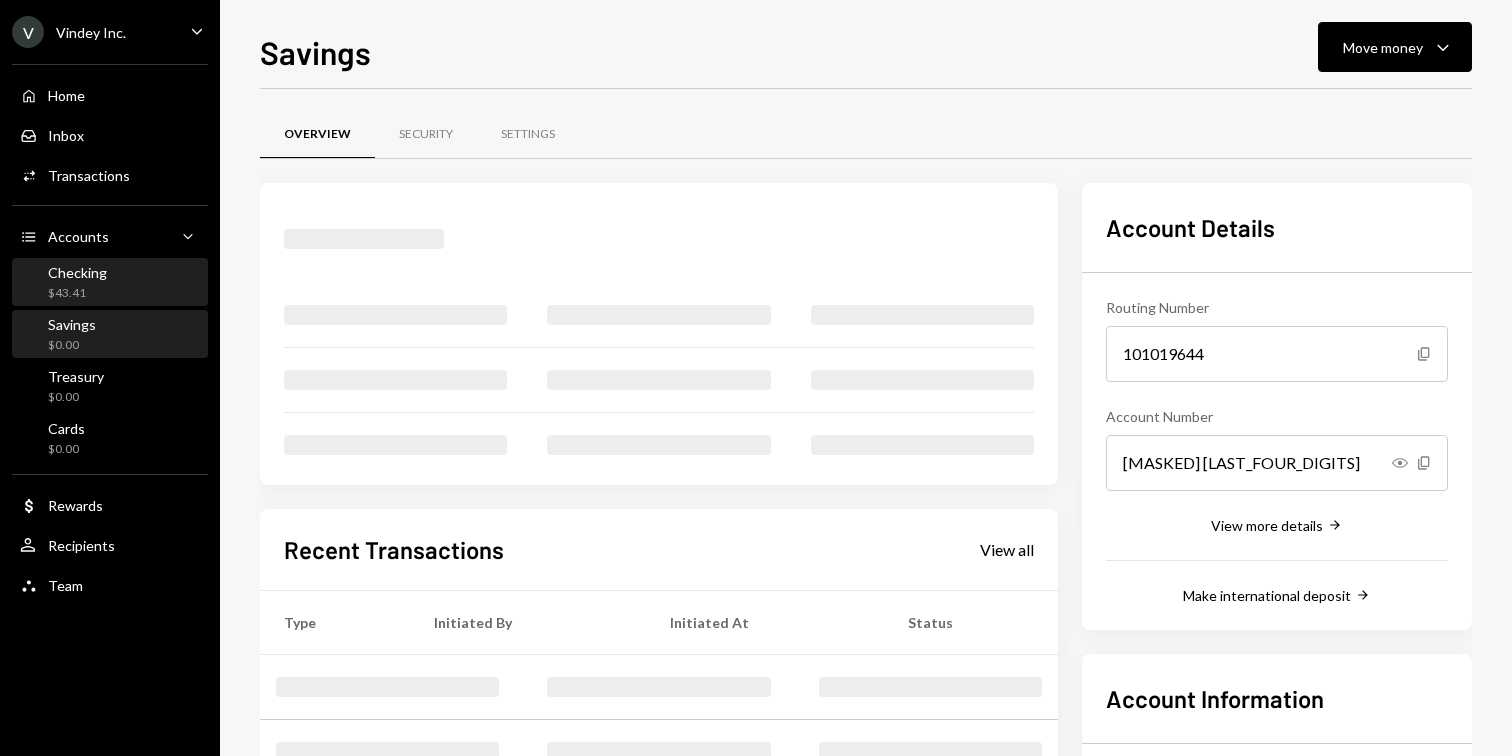 click on "Checking $43.41" at bounding box center (110, 283) 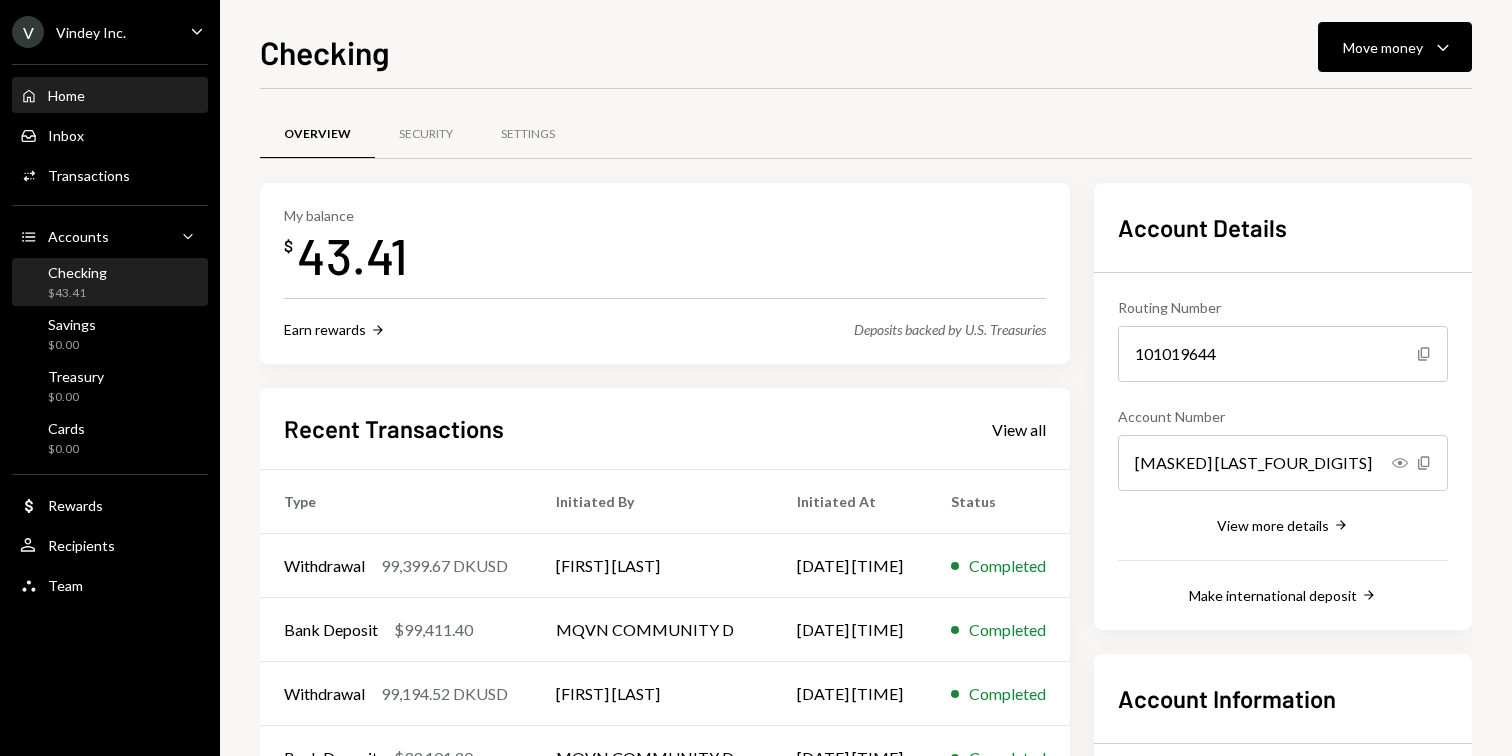 click on "Home Home" at bounding box center (110, 96) 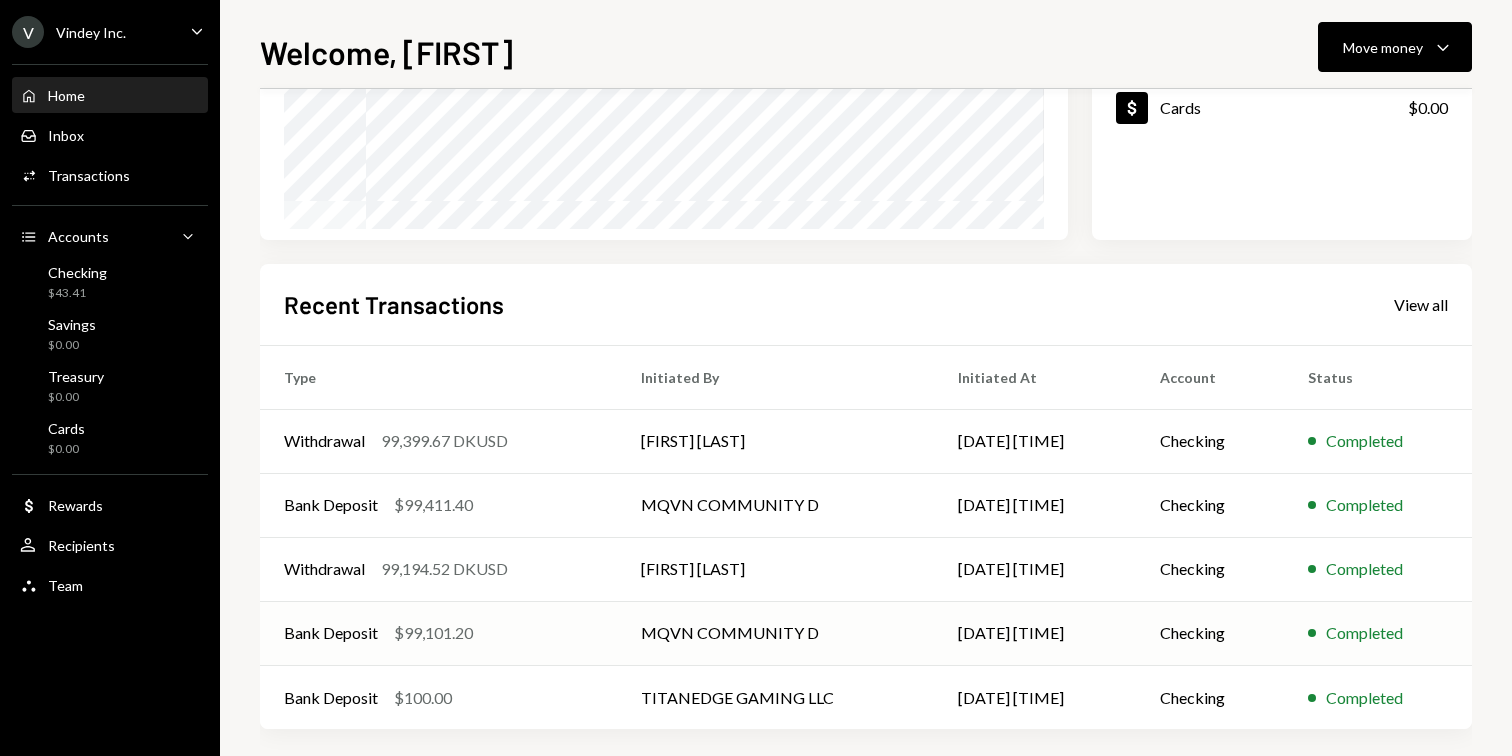 scroll, scrollTop: 354, scrollLeft: 0, axis: vertical 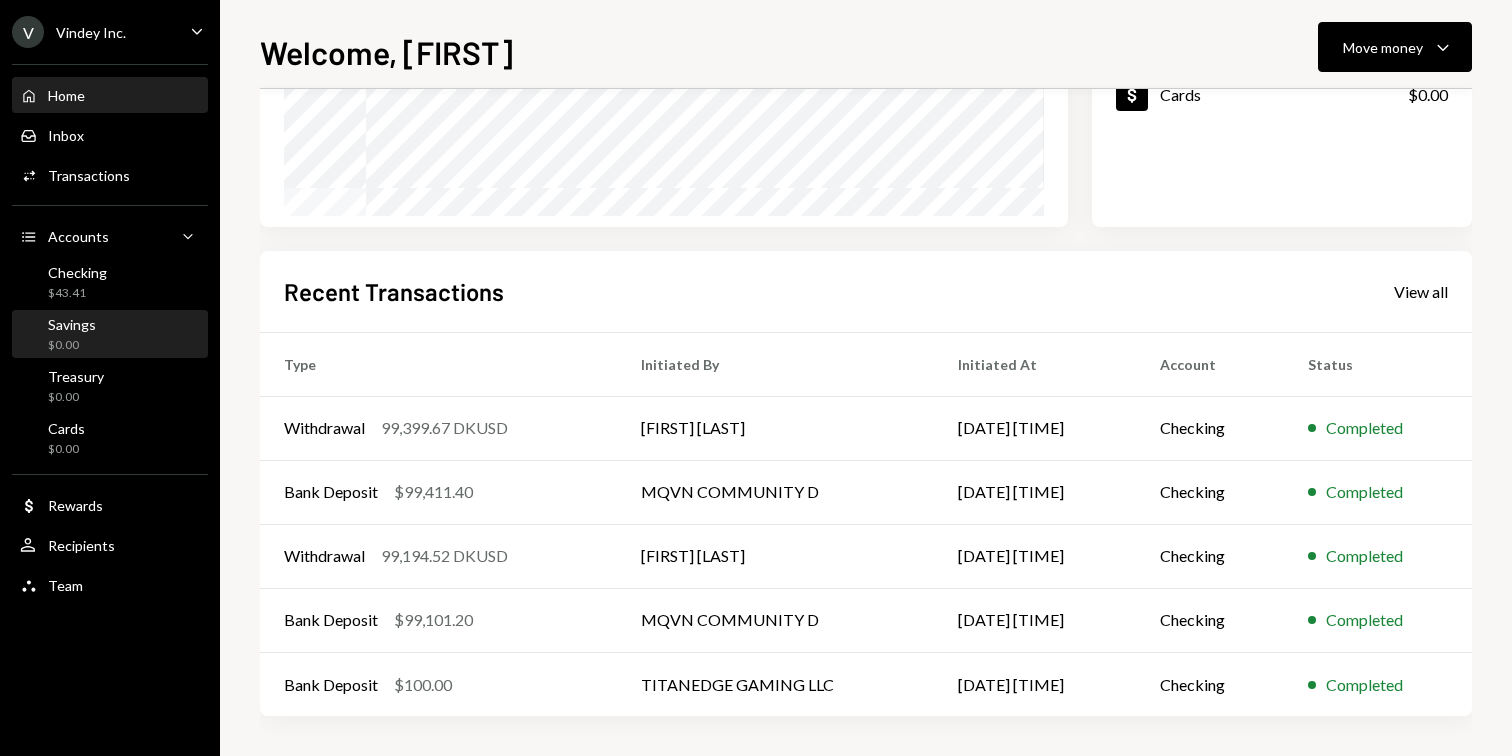 click on "Savings $0.00" at bounding box center [110, 335] 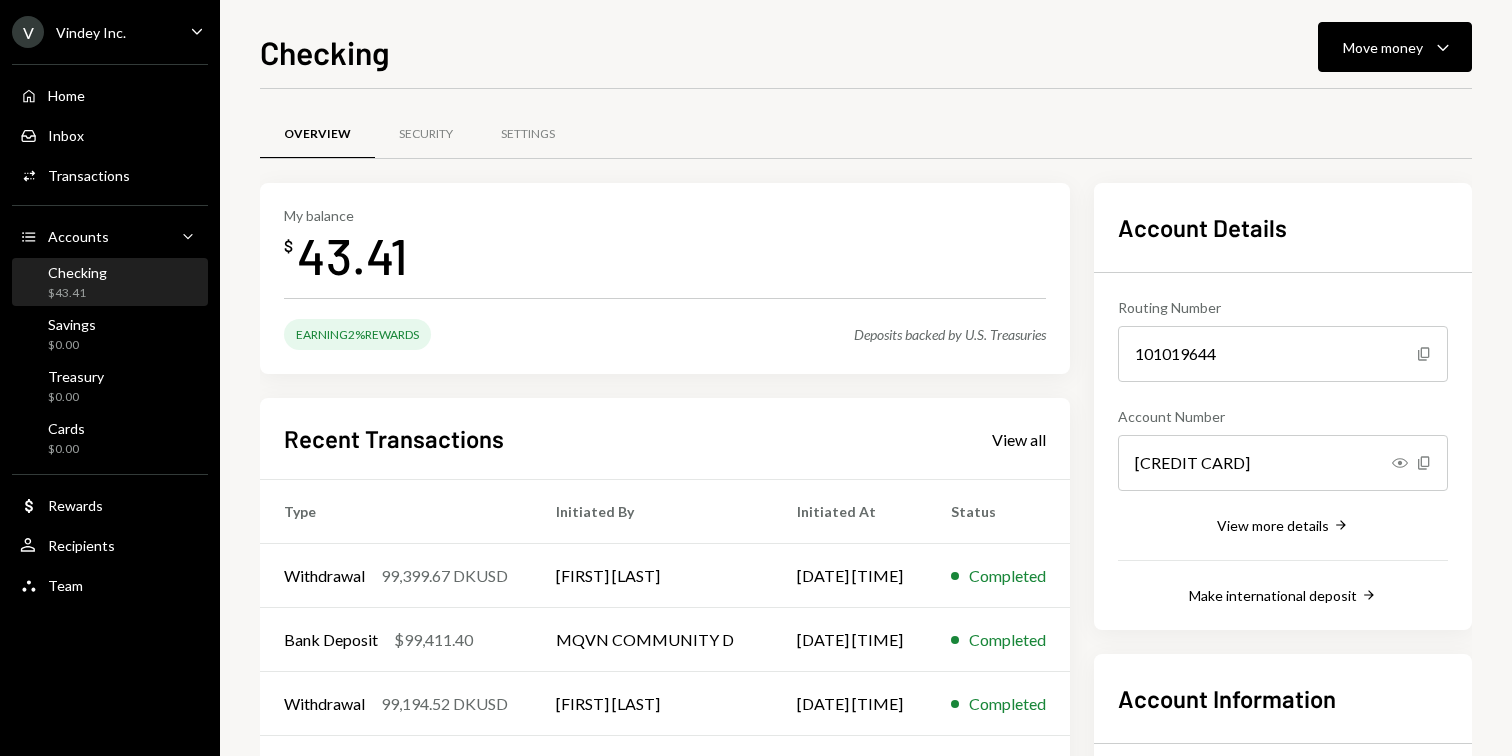scroll, scrollTop: 0, scrollLeft: 0, axis: both 